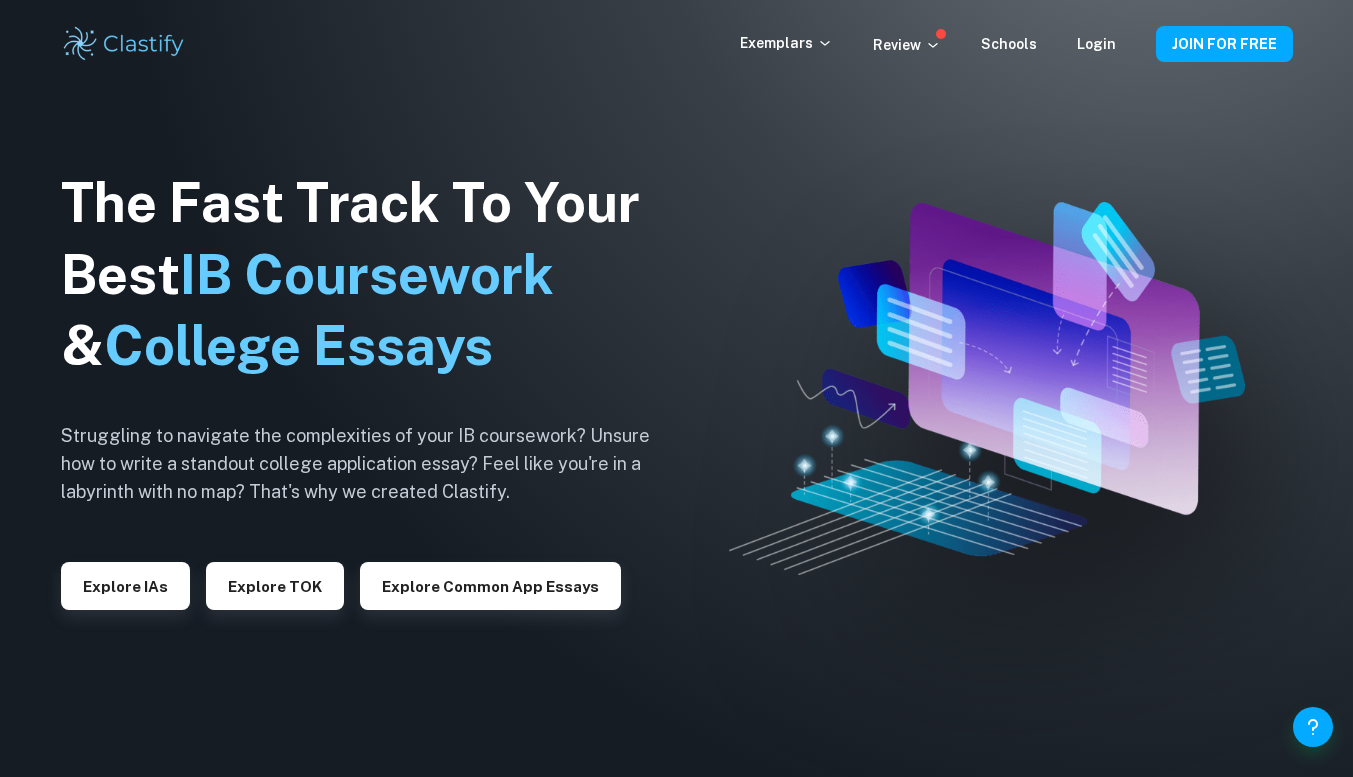 scroll, scrollTop: 0, scrollLeft: 0, axis: both 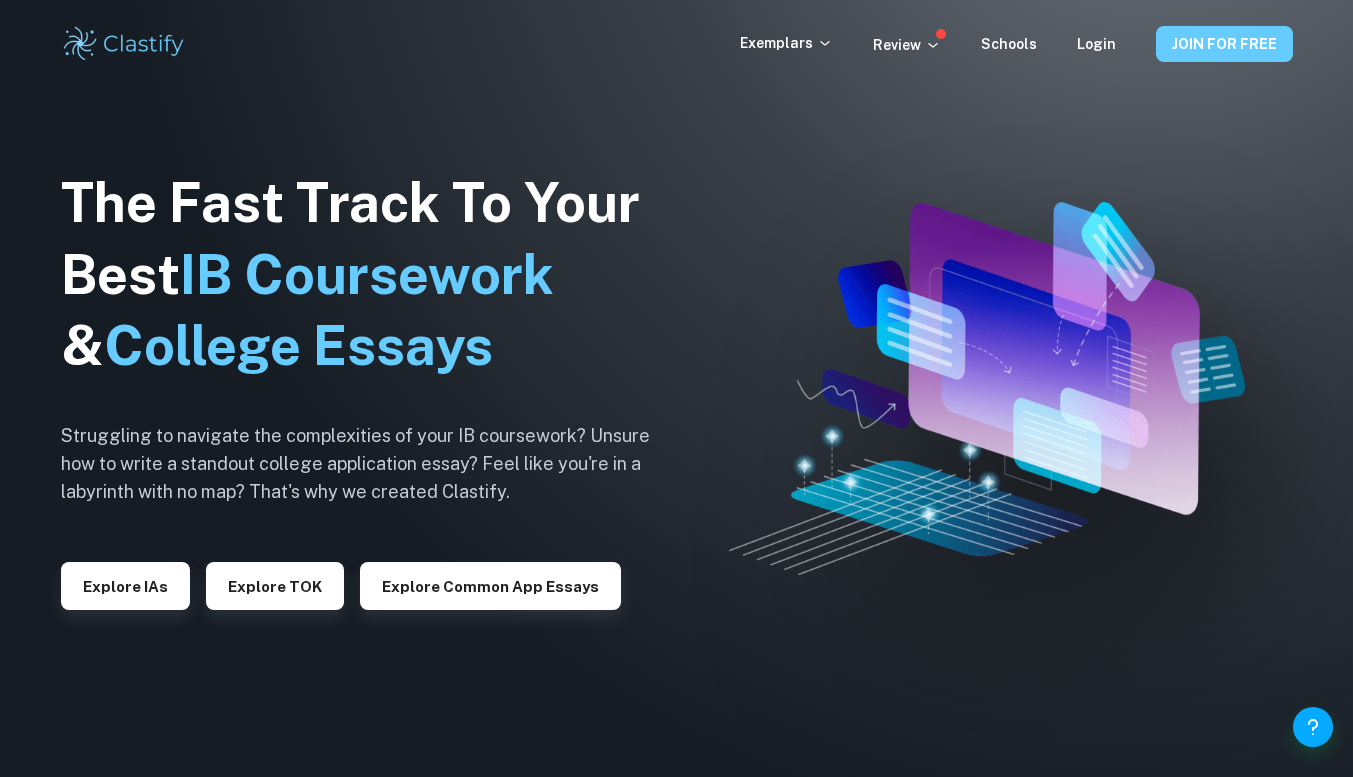 click on "JOIN FOR FREE" at bounding box center [1224, 44] 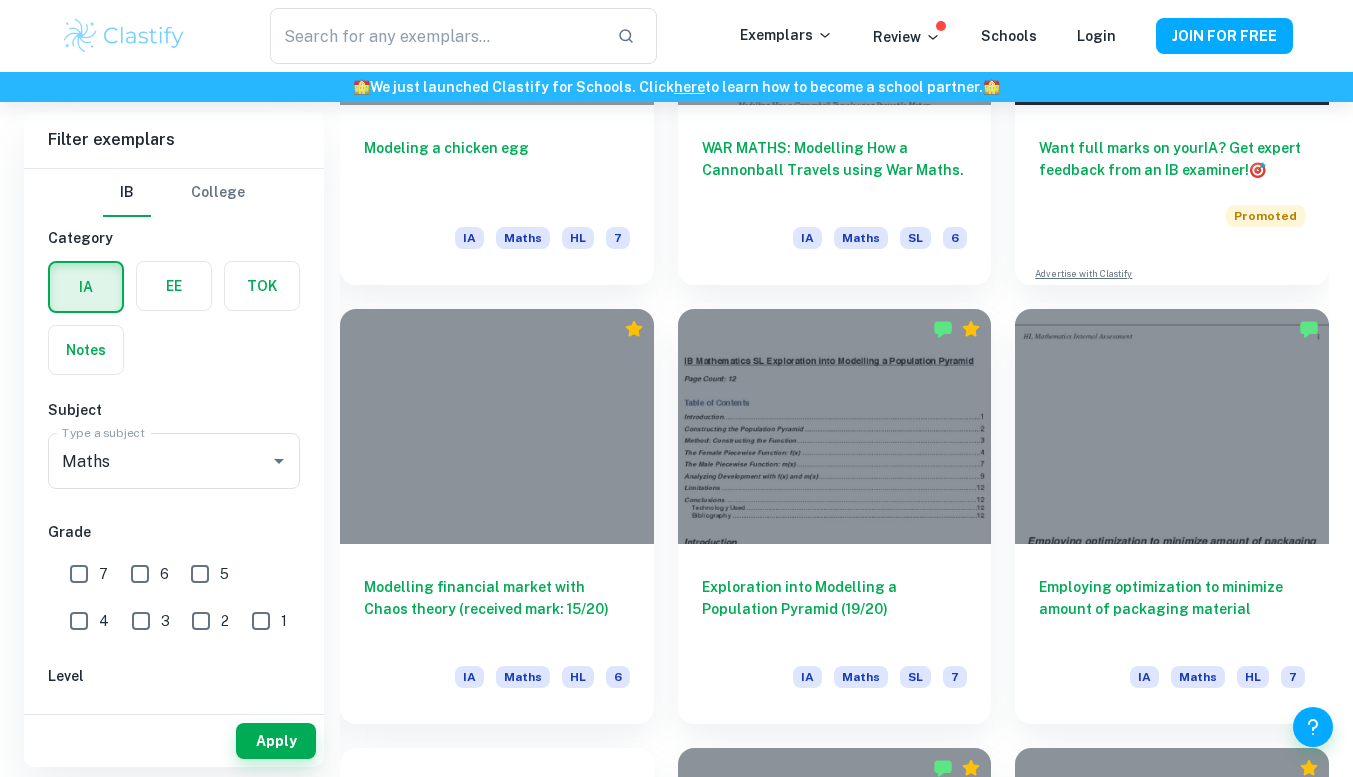 scroll, scrollTop: 811, scrollLeft: 0, axis: vertical 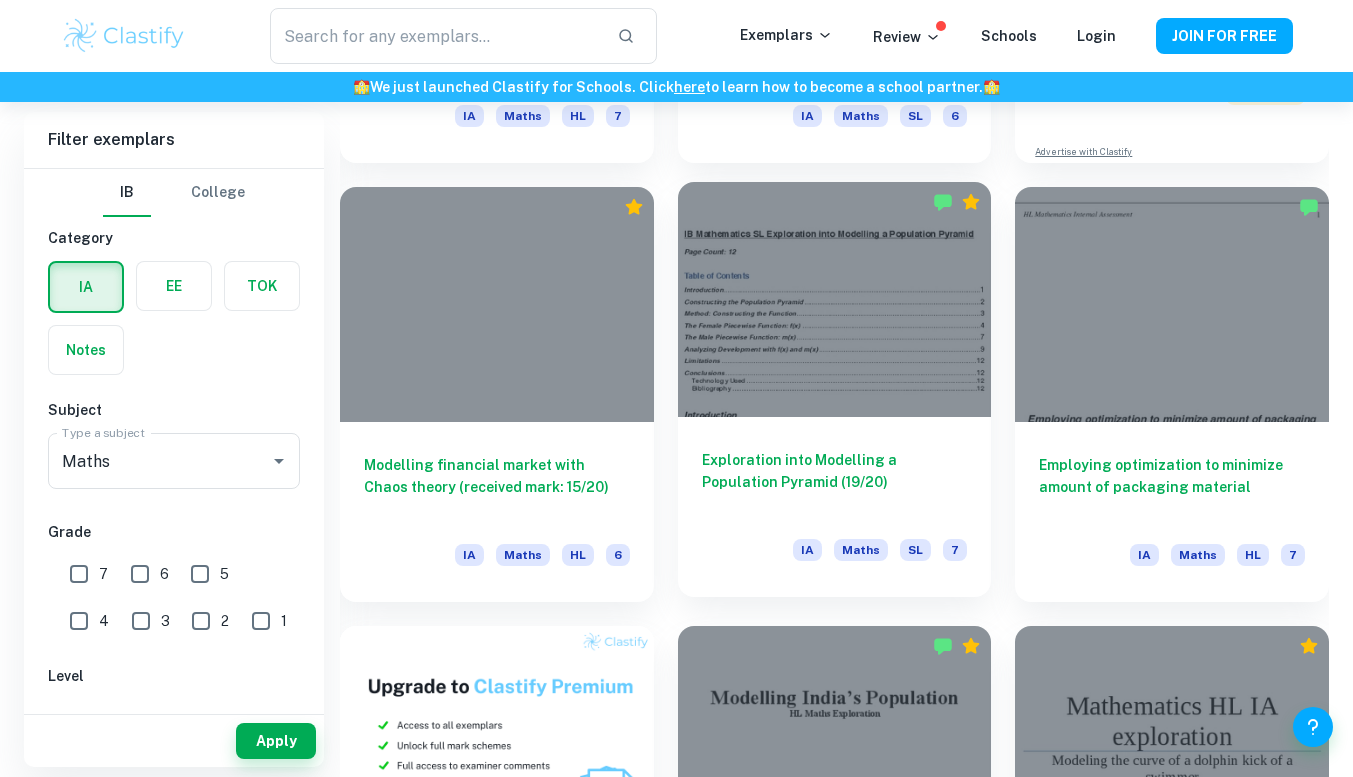 click on "Exploration into Modelling a Population Pyramid (19/20)" at bounding box center [835, 482] 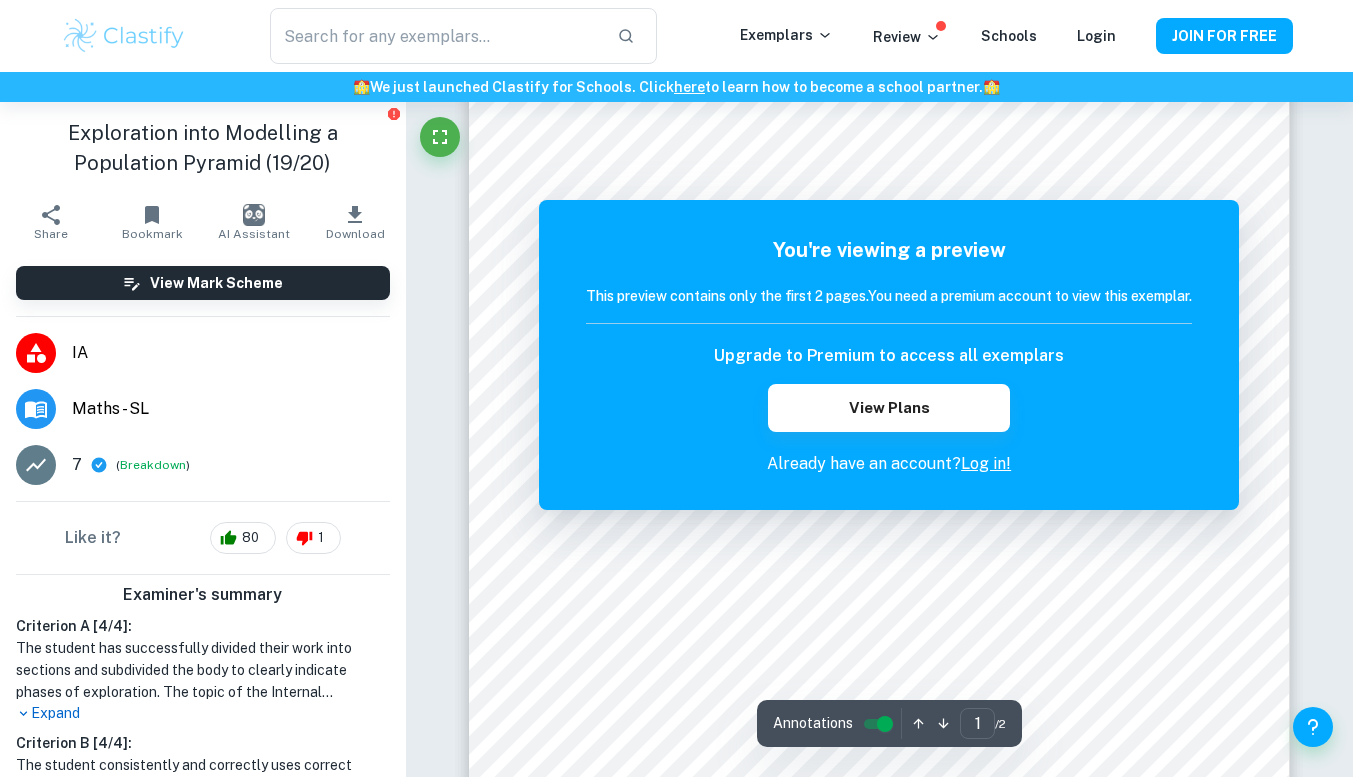 scroll, scrollTop: 176, scrollLeft: 0, axis: vertical 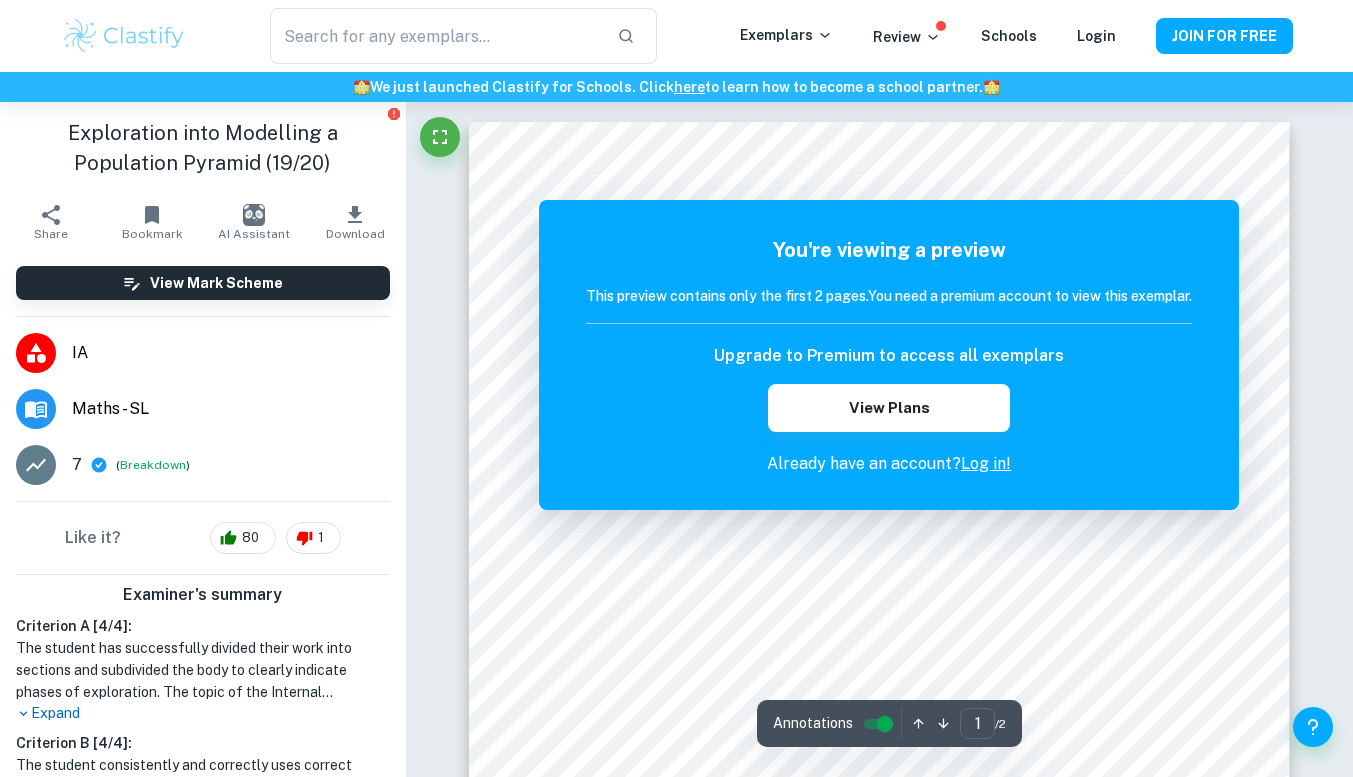 click on "Log in!" at bounding box center (986, 463) 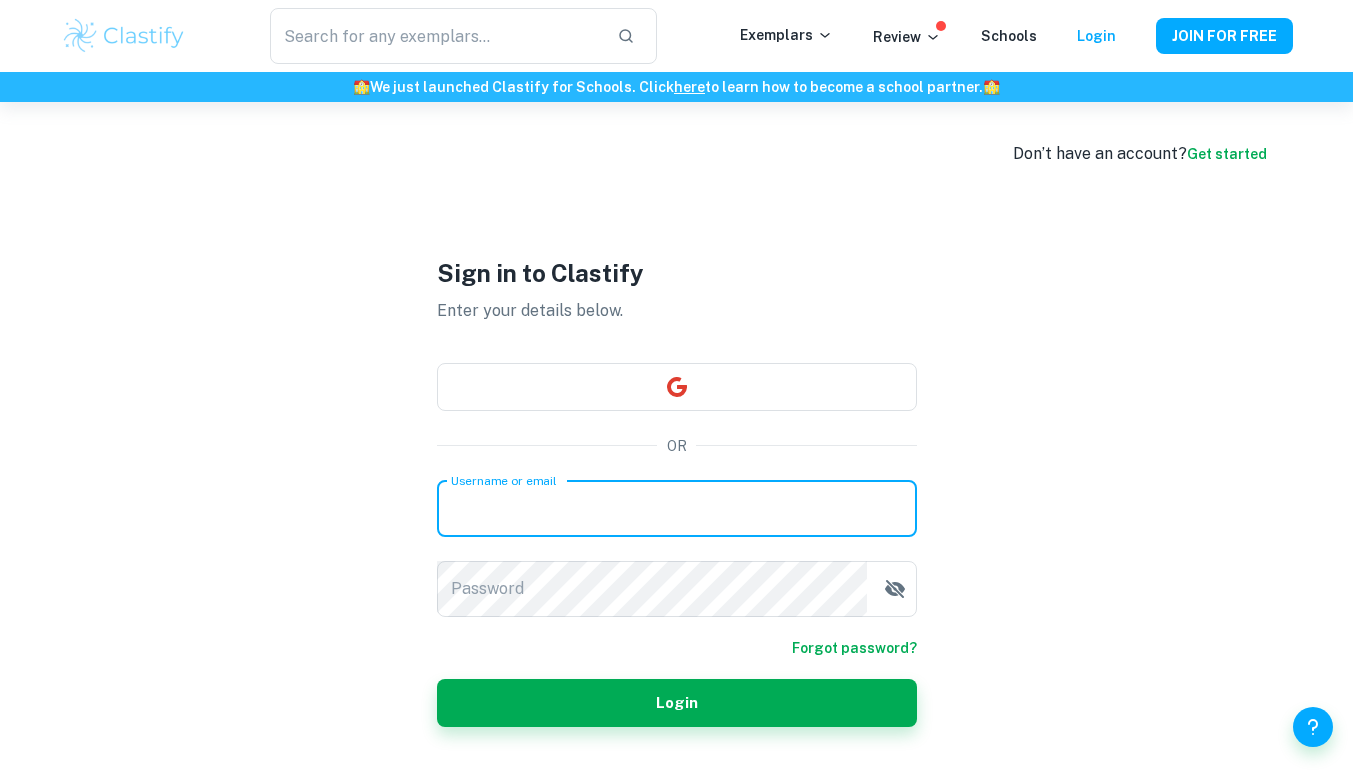 click on "Username or email" at bounding box center [677, 509] 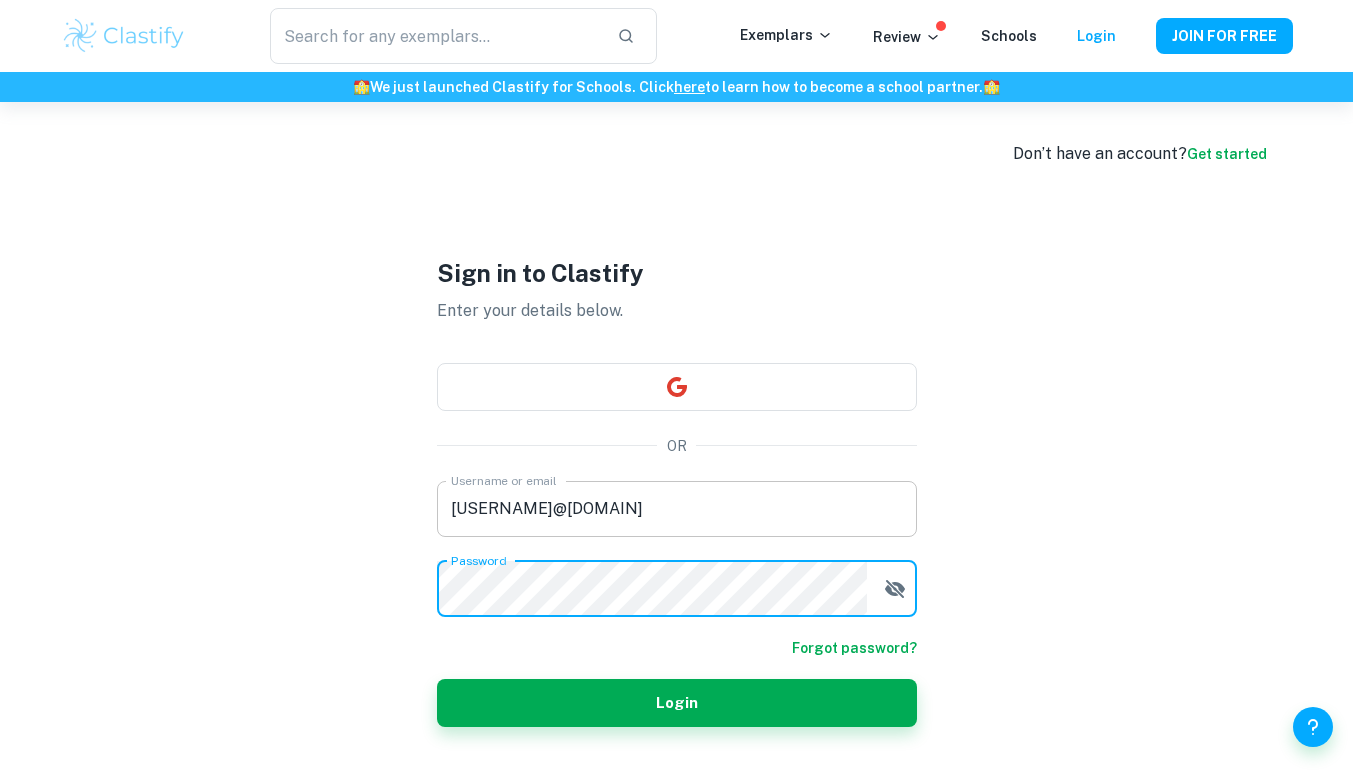 click on "Login" at bounding box center (677, 703) 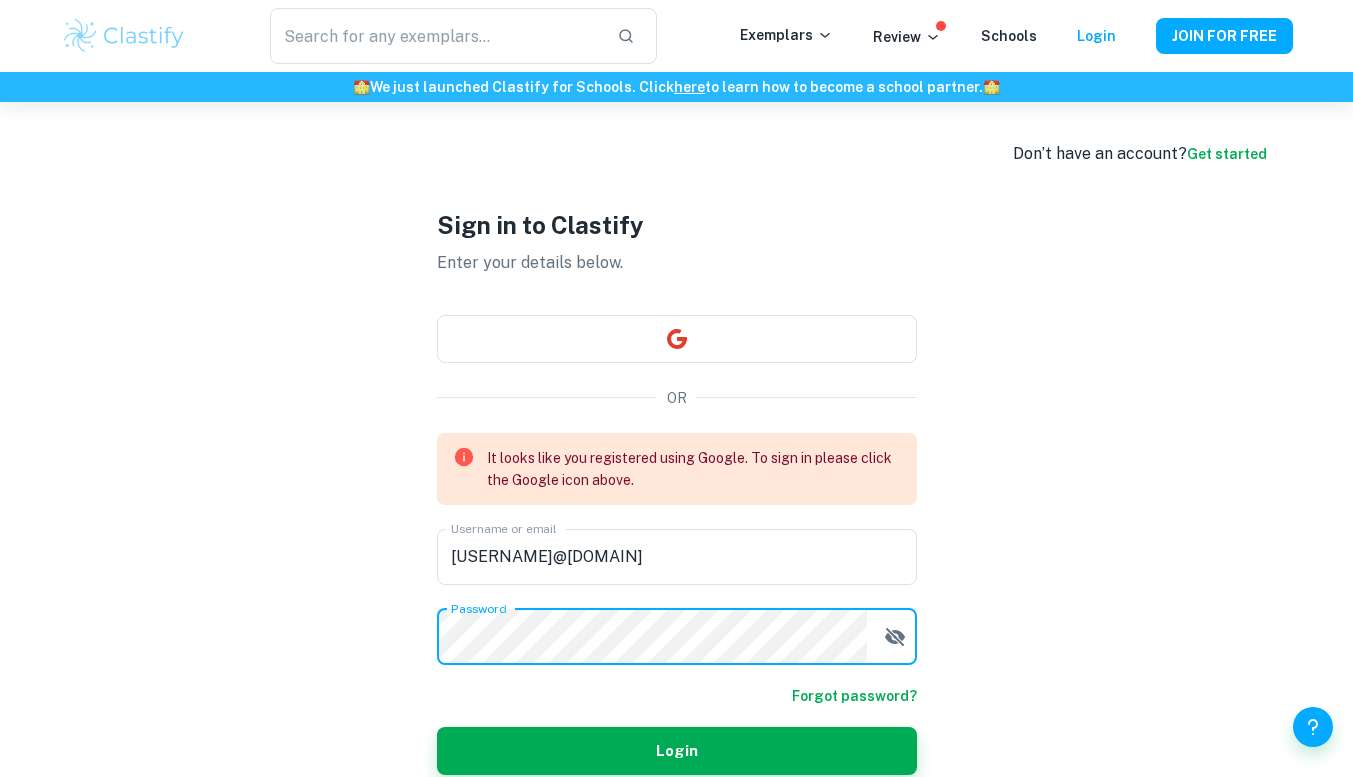 click on "Sign in to Clastify Enter your details below. OR It looks like you registered using Google. To sign in please click the Google icon above. Username or email [EMAIL] Username or email Password Password Forgot password? Login" at bounding box center (677, 490) 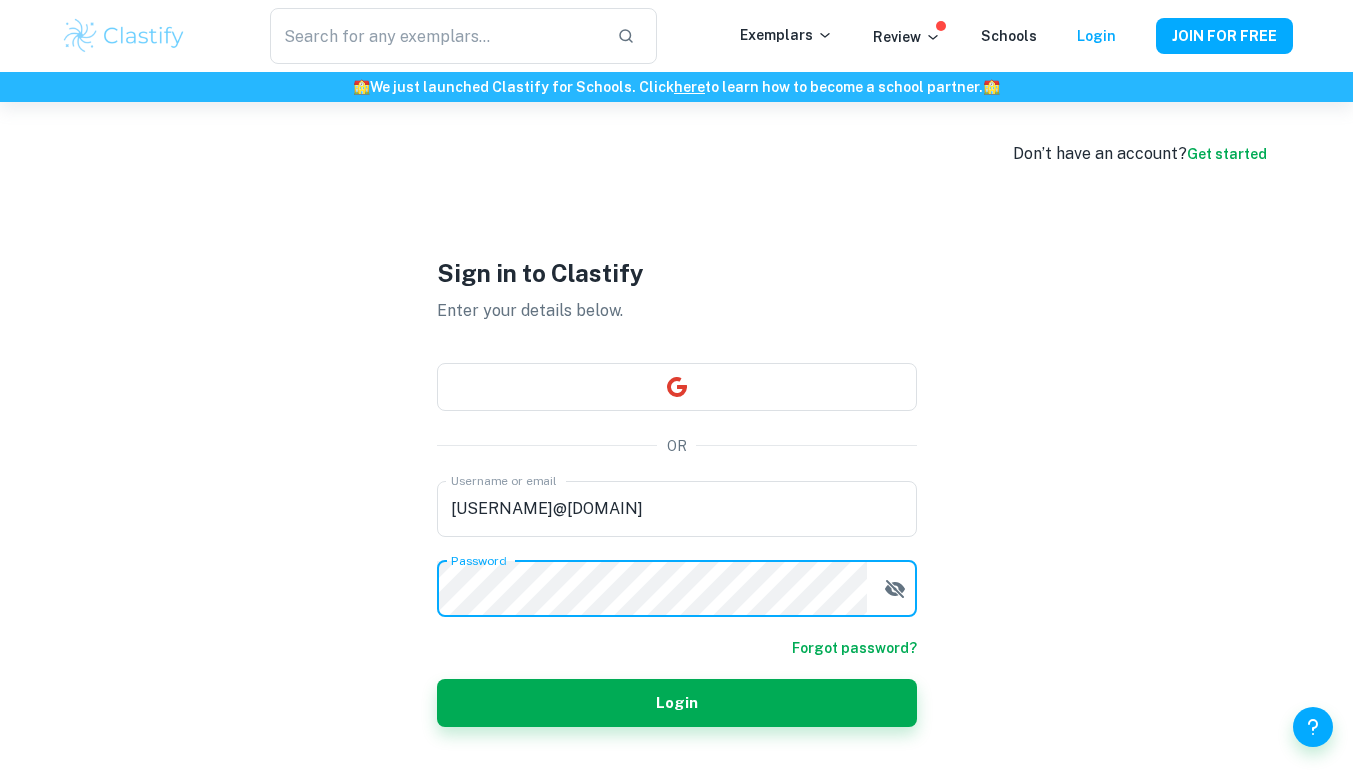 click on "Login" at bounding box center [677, 703] 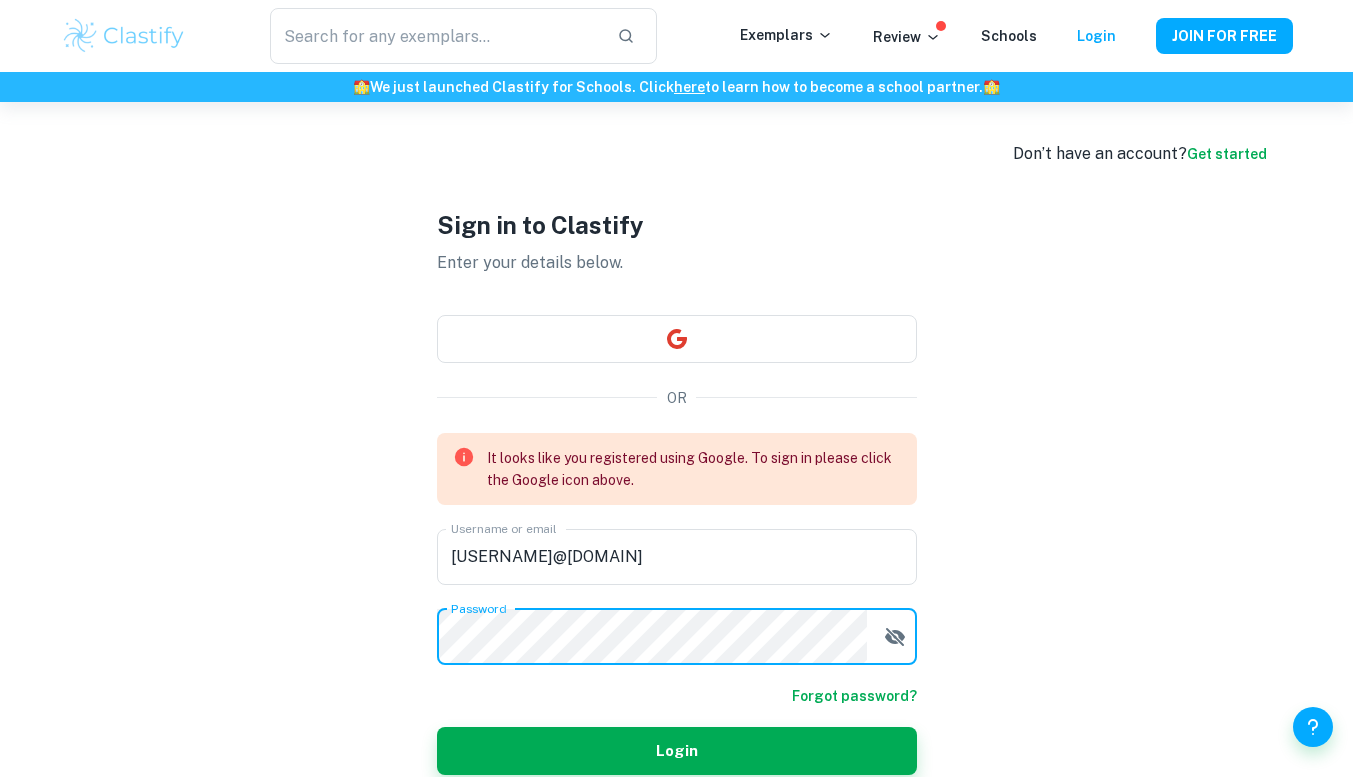 click on "Sign in to Clastify Enter your details below. OR It looks like you registered using Google. To sign in please click the Google icon above. Username or email [EMAIL] Username or email Password Password Forgot password? Login" at bounding box center [677, 490] 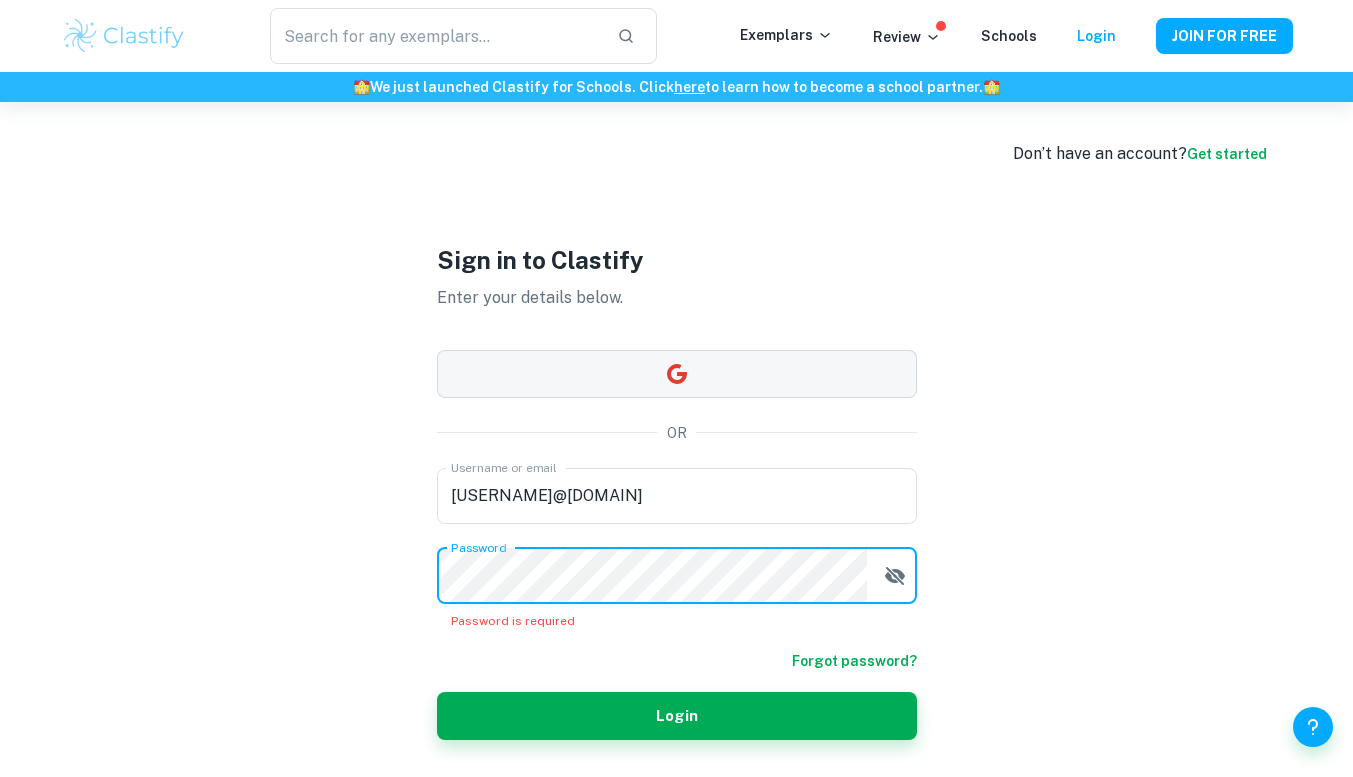 click at bounding box center (677, 374) 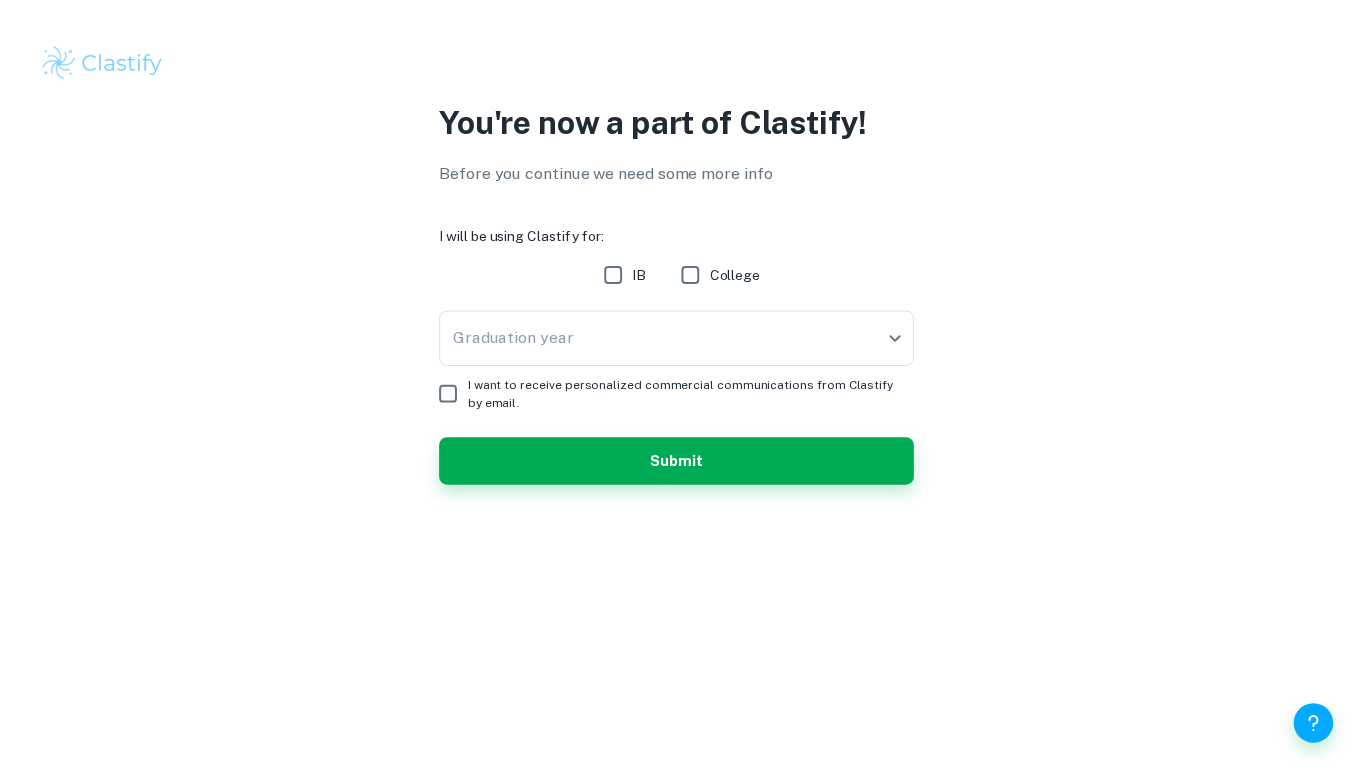 scroll, scrollTop: 0, scrollLeft: 0, axis: both 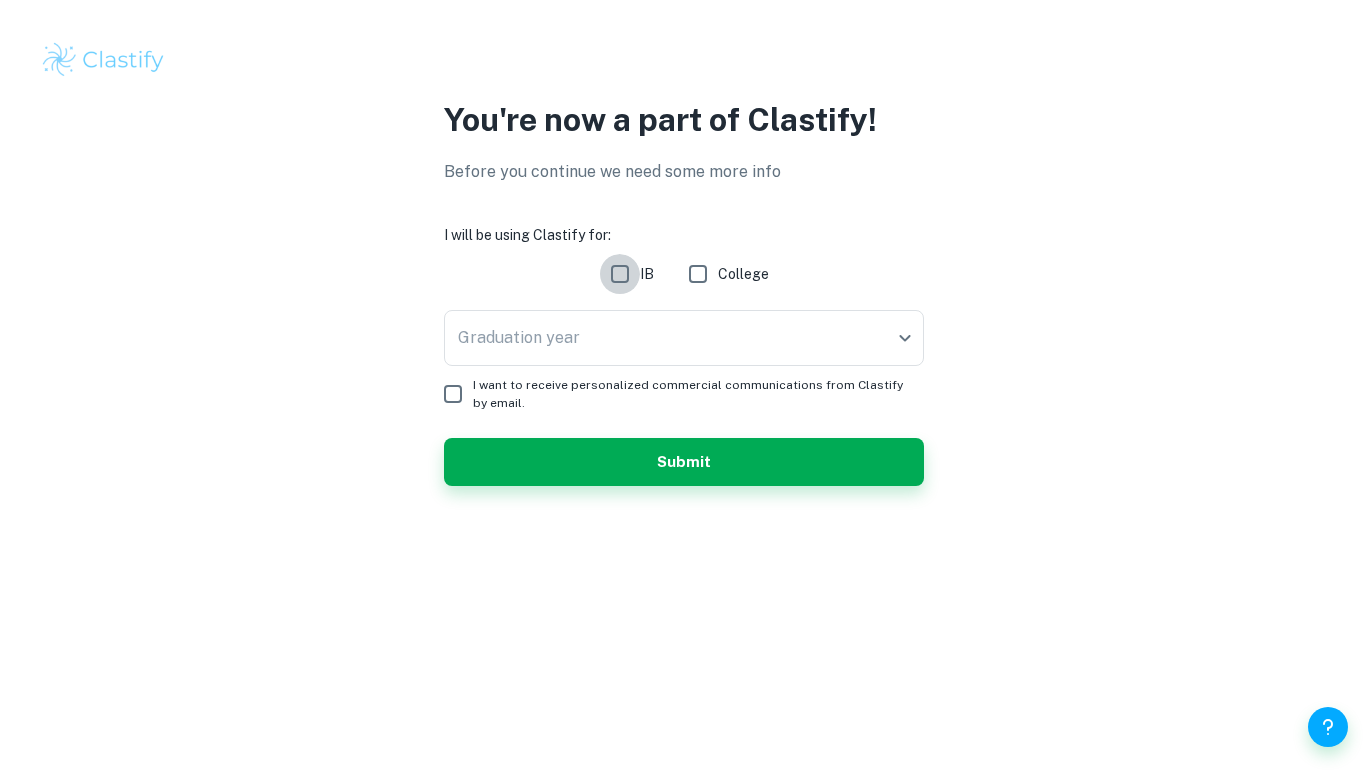 click on "IB" at bounding box center [620, 274] 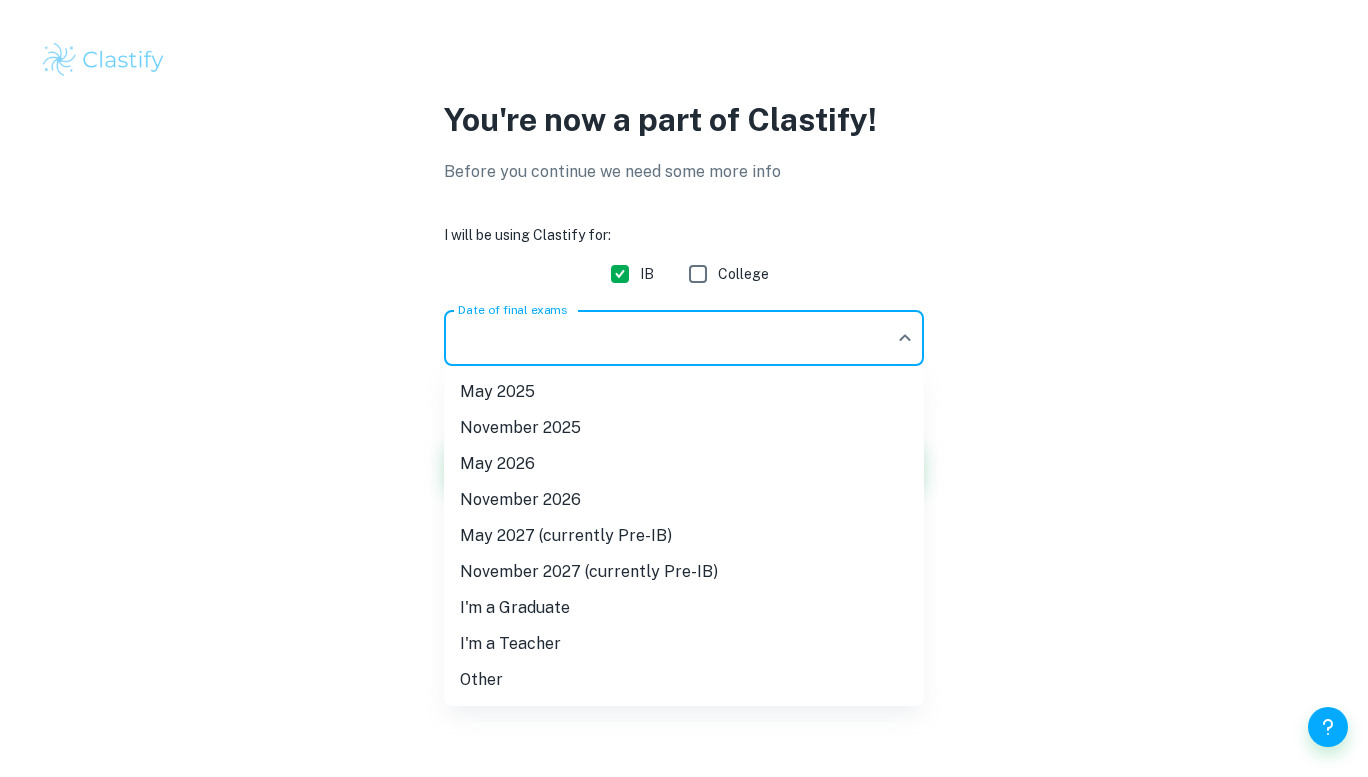 click on "We value your privacy We use cookies to enhance your browsing experience, serve personalised ads or content, and analyse our traffic. By clicking "Accept All", you consent to our use of cookies.   Cookie Policy Customise   Reject All   Accept All   Customise Consent Preferences   We use cookies to help you navigate efficiently and perform certain functions. You will find detailed information about all cookies under each consent category below. The cookies that are categorised as "Necessary" are stored on your browser as they are essential for enabling the basic functionalities of the site. ...  Show more For more information on how Google's third-party cookies operate and handle your data, see:   Google Privacy Policy Necessary Always Active Necessary cookies are required to enable the basic features of this site, such as providing secure log-in or adjusting your consent preferences. These cookies do not store any personally identifiable data. Functional Analytics Performance Advertisement Uncategorised" at bounding box center (684, 388) 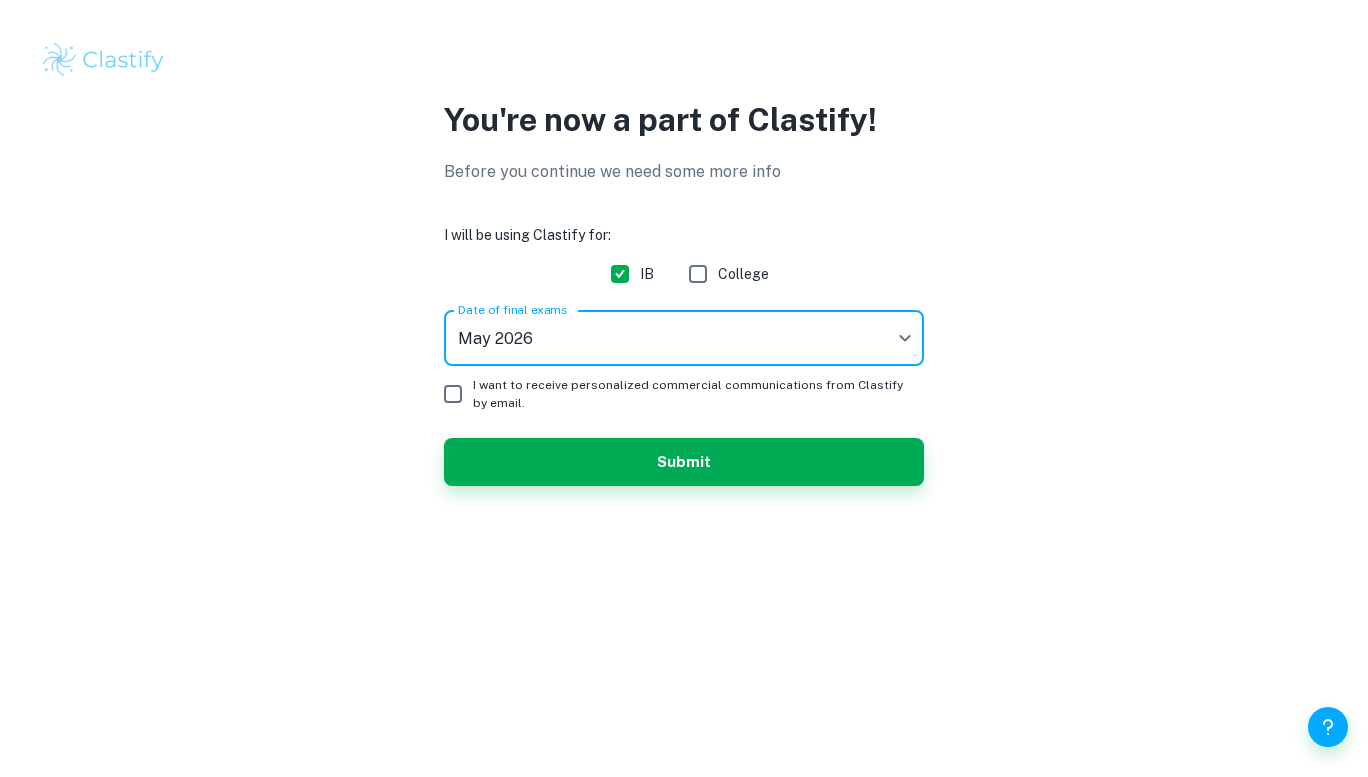 type on "M26" 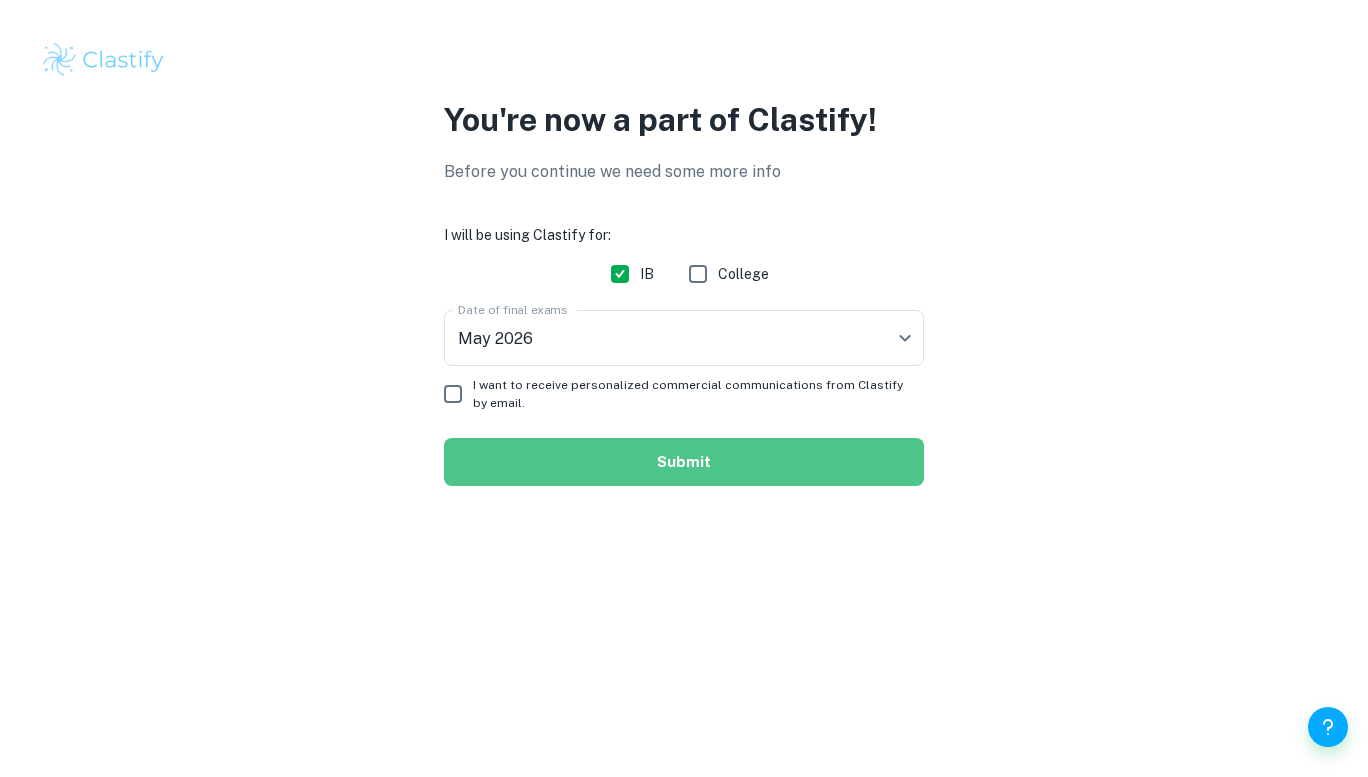 click on "Submit" at bounding box center (684, 462) 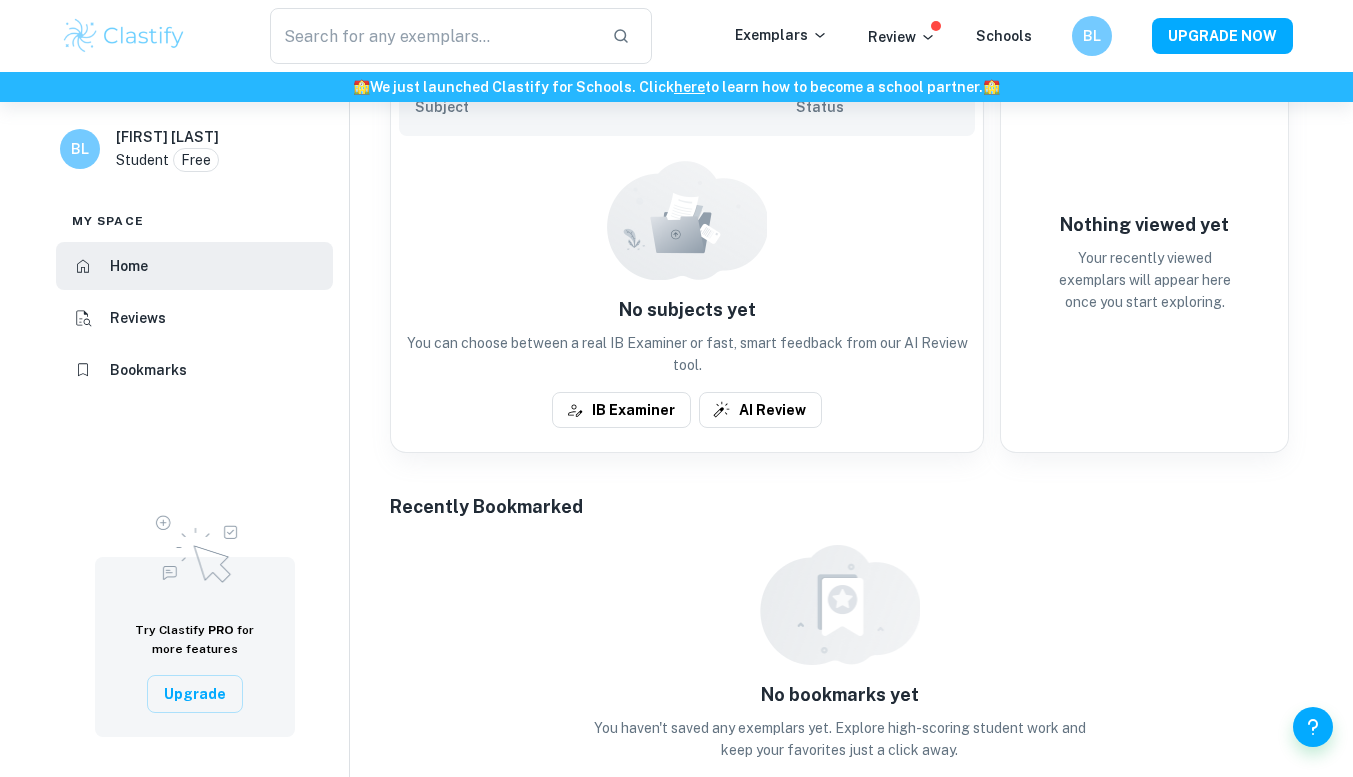 scroll, scrollTop: 0, scrollLeft: 0, axis: both 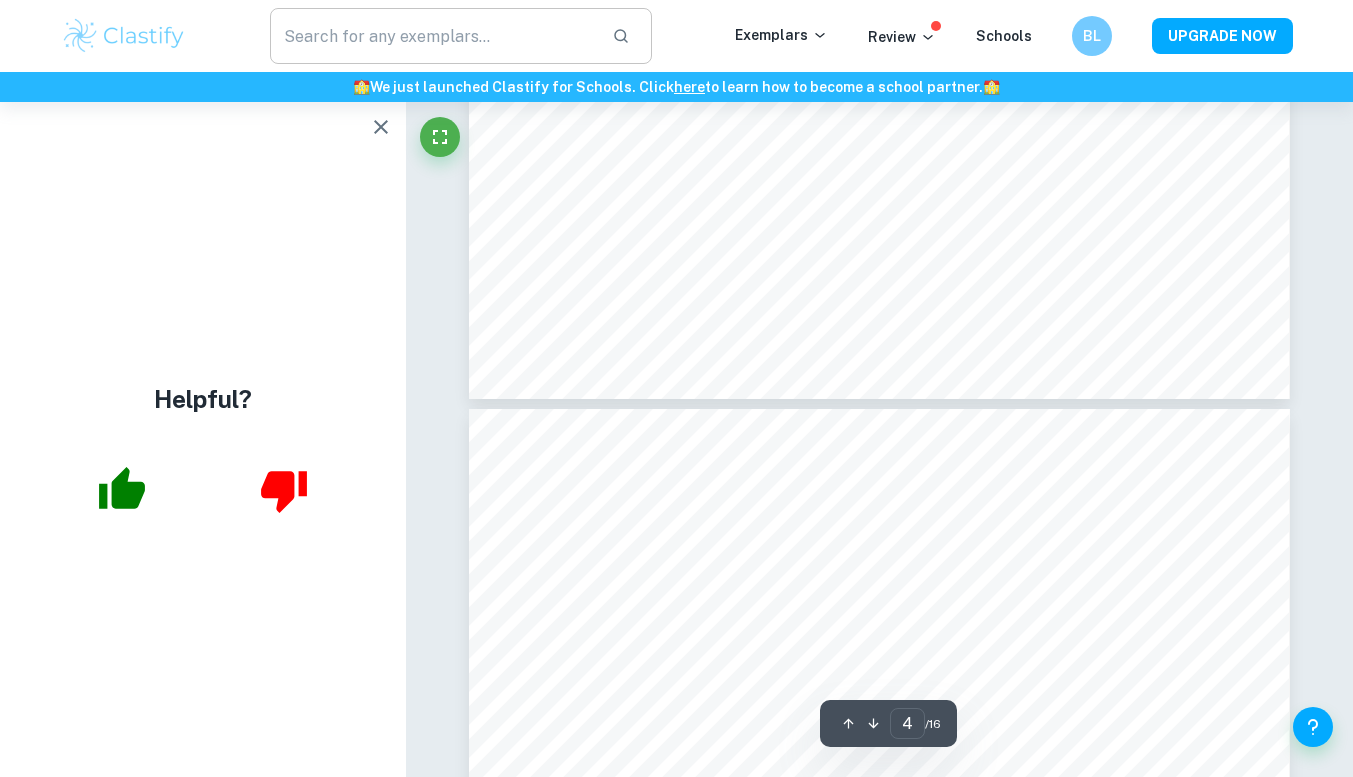 type on "3" 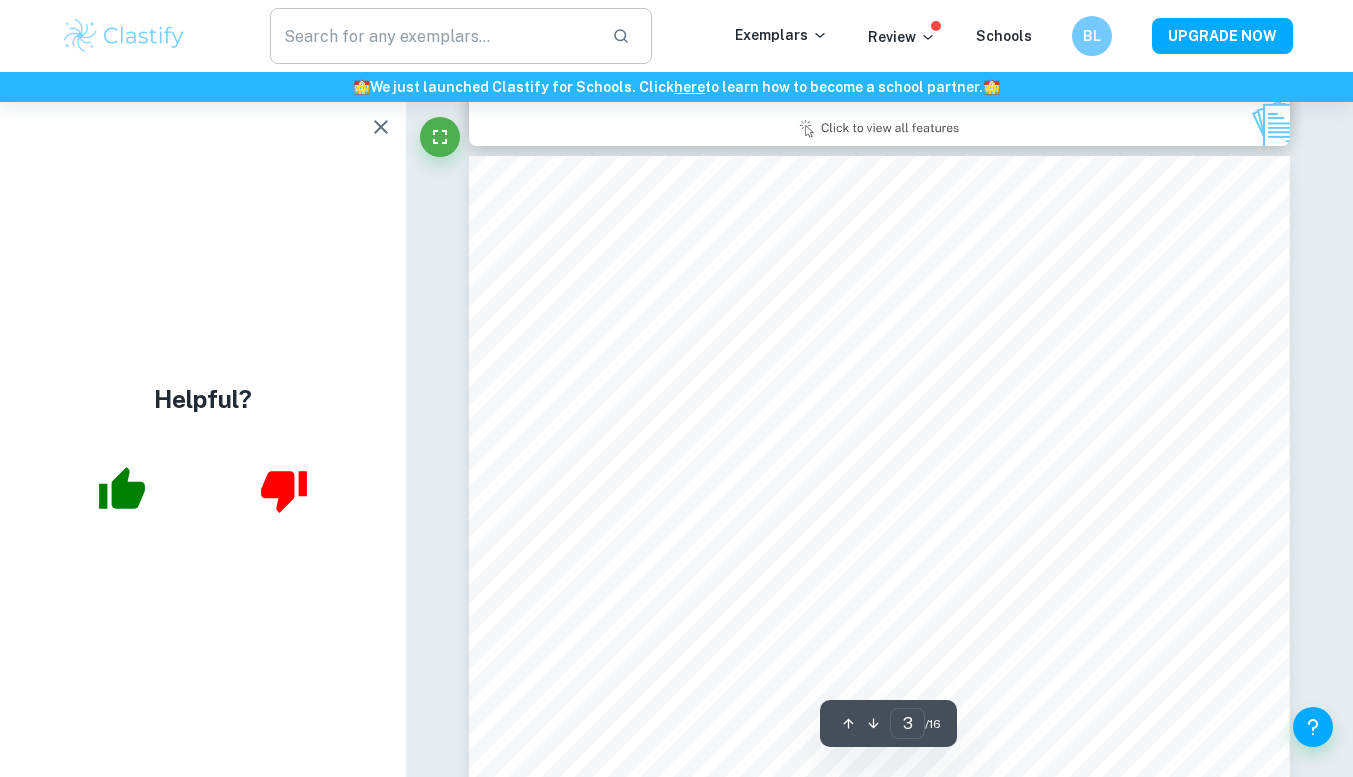scroll, scrollTop: 2375, scrollLeft: 0, axis: vertical 